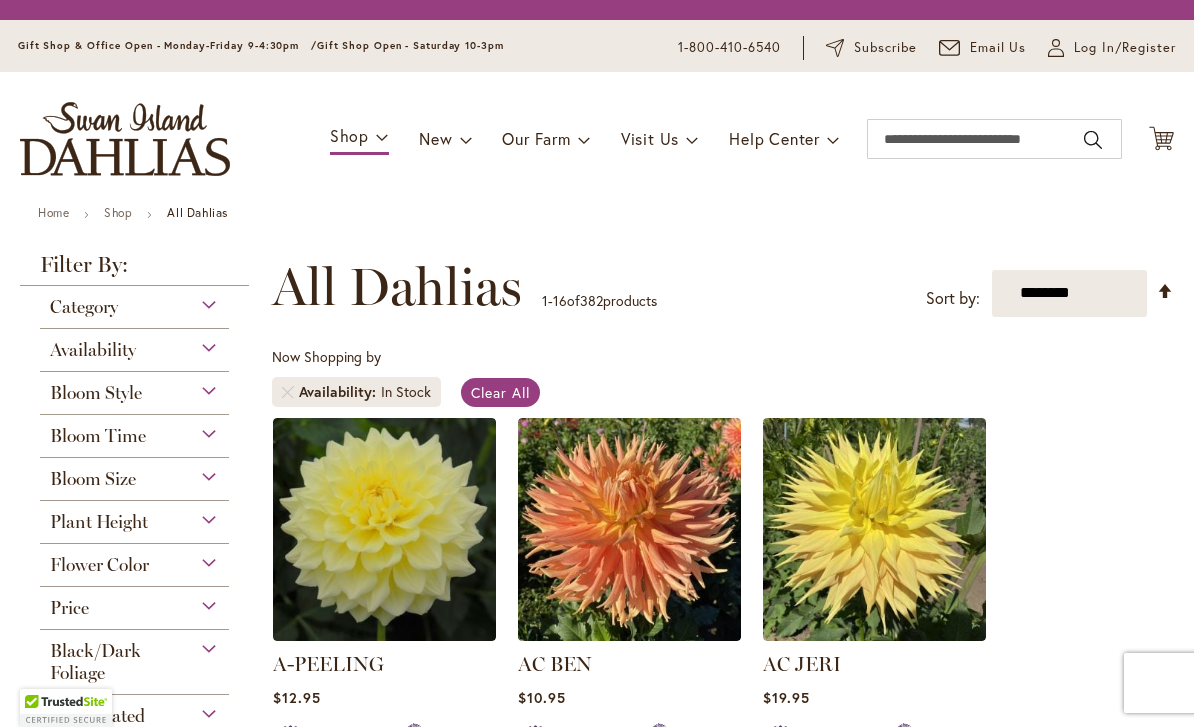 scroll, scrollTop: 0, scrollLeft: 0, axis: both 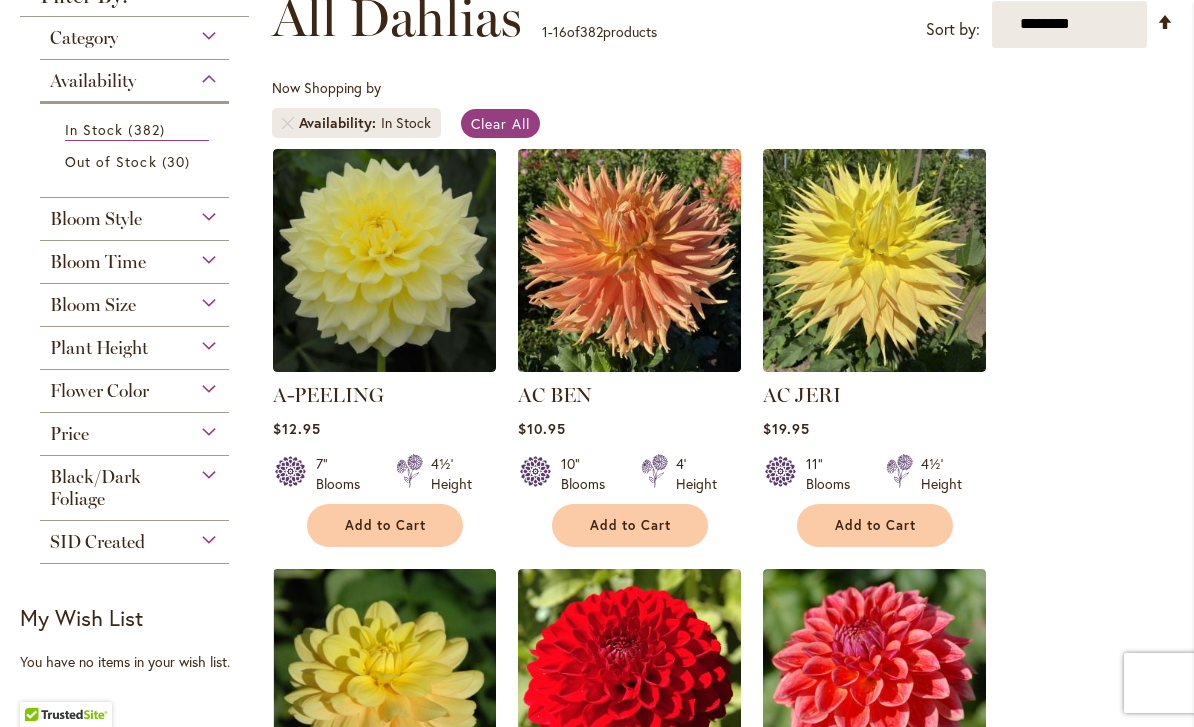 click on "Plant Height" at bounding box center [134, 343] 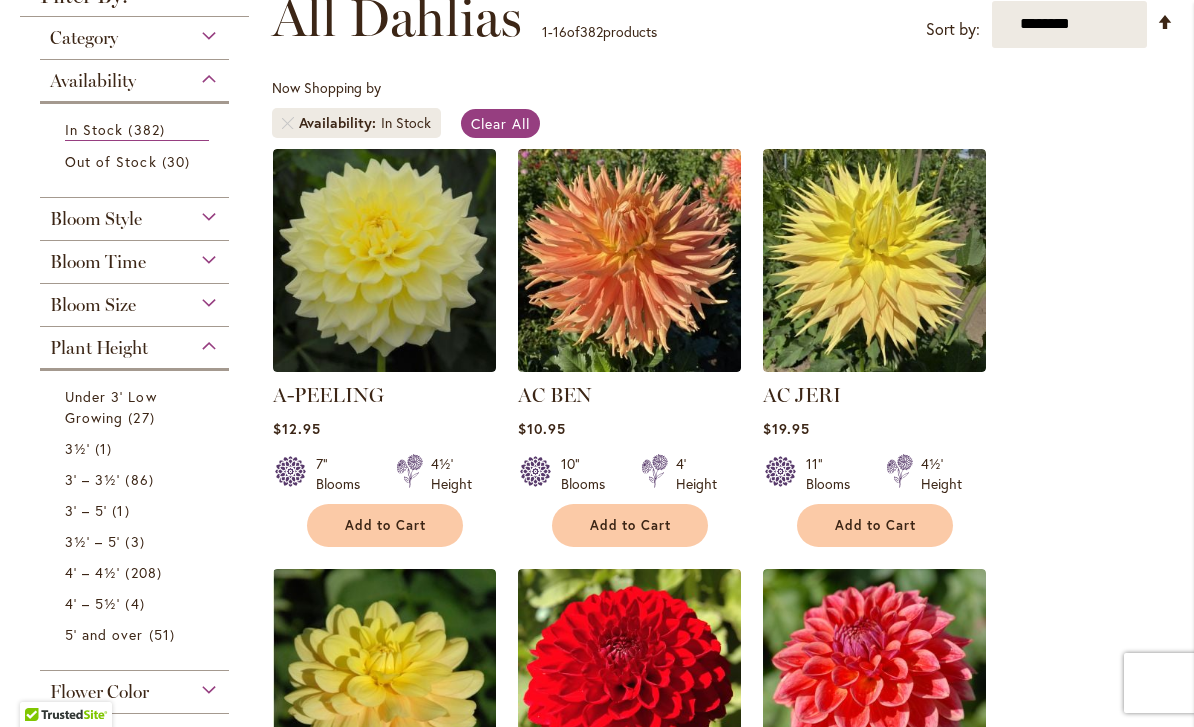 click on "3½'
1
item" at bounding box center [137, 448] 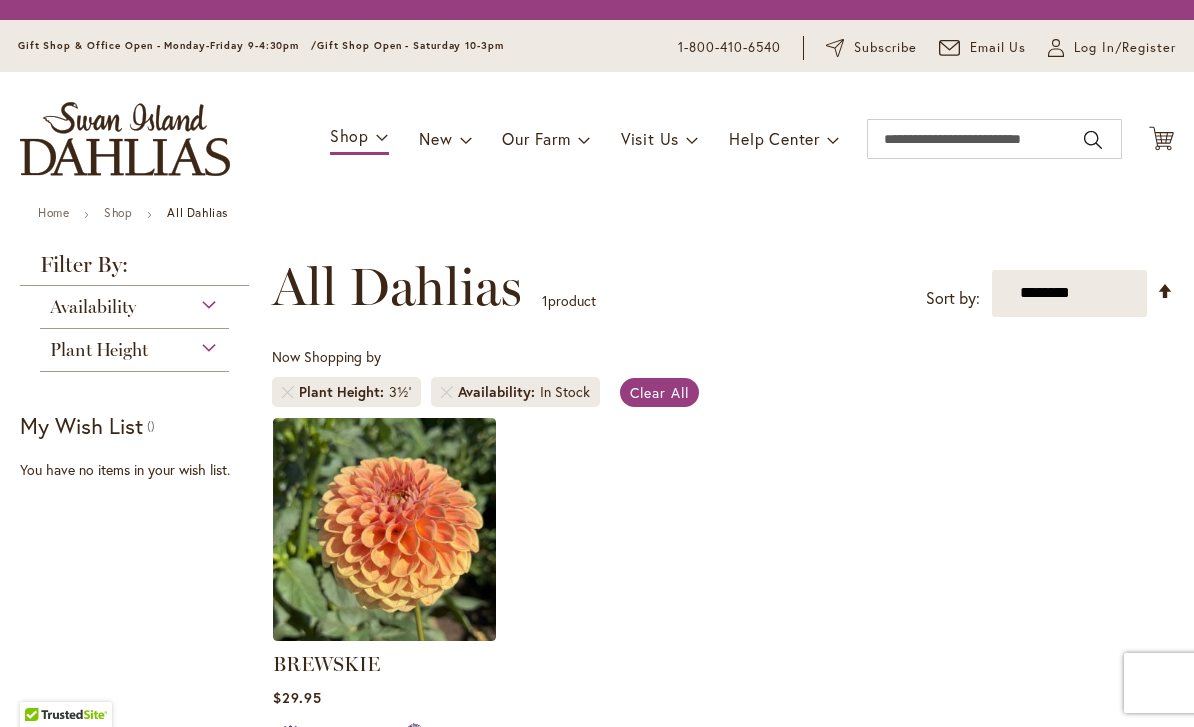 scroll, scrollTop: 0, scrollLeft: 0, axis: both 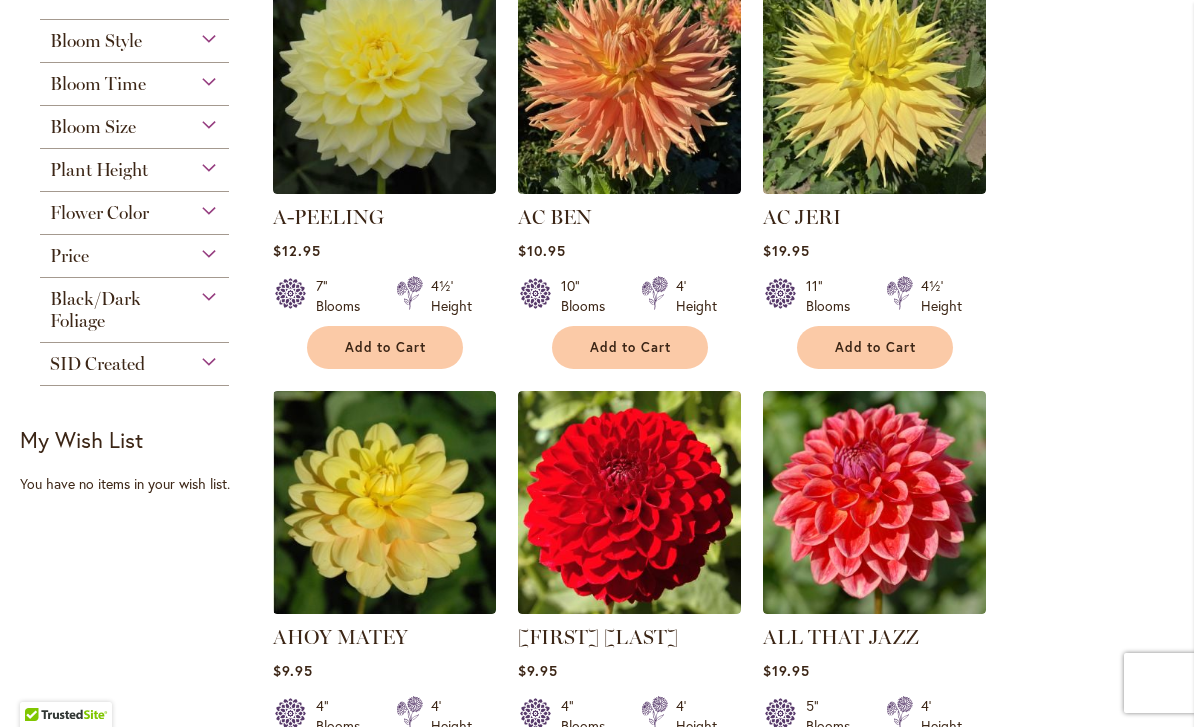 click on "Plant Height" at bounding box center [134, 165] 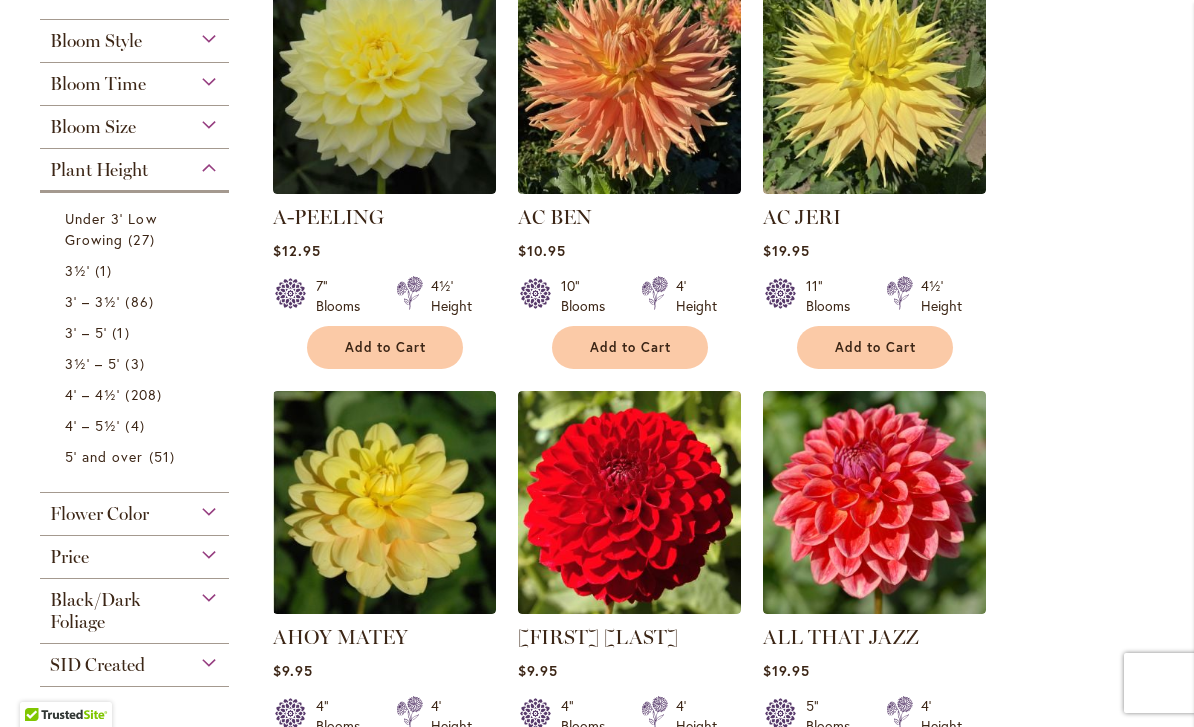 click on "208
items" at bounding box center [145, 394] 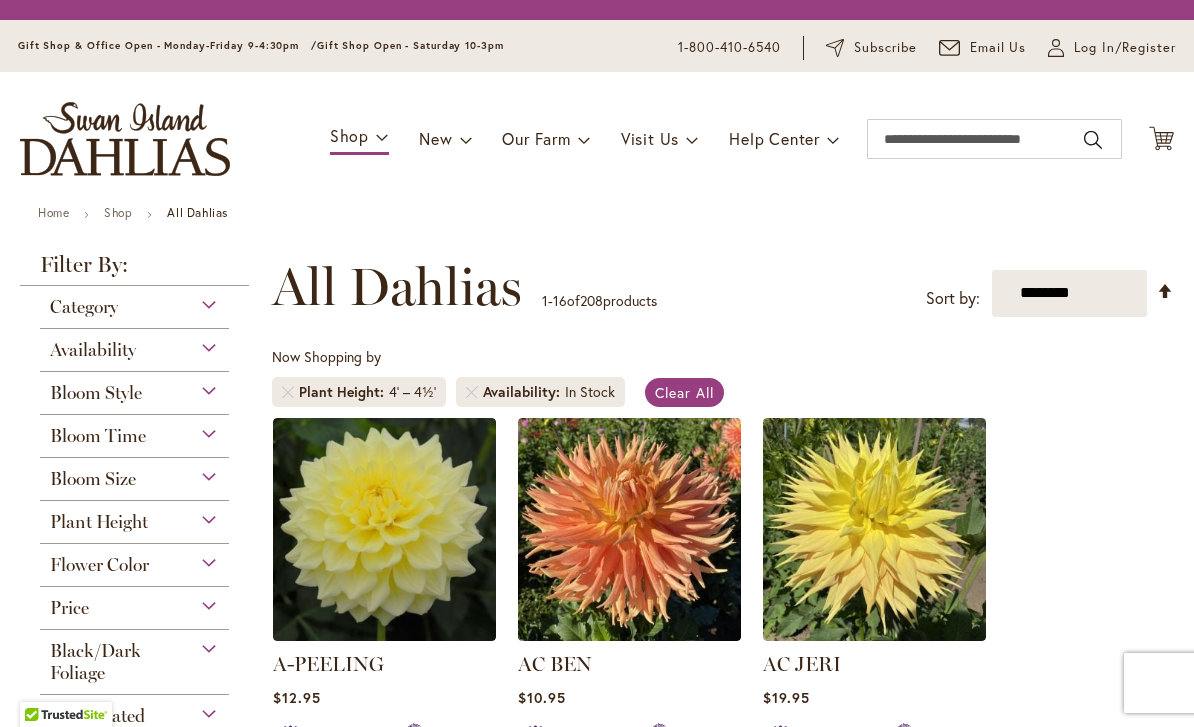 scroll, scrollTop: 0, scrollLeft: 0, axis: both 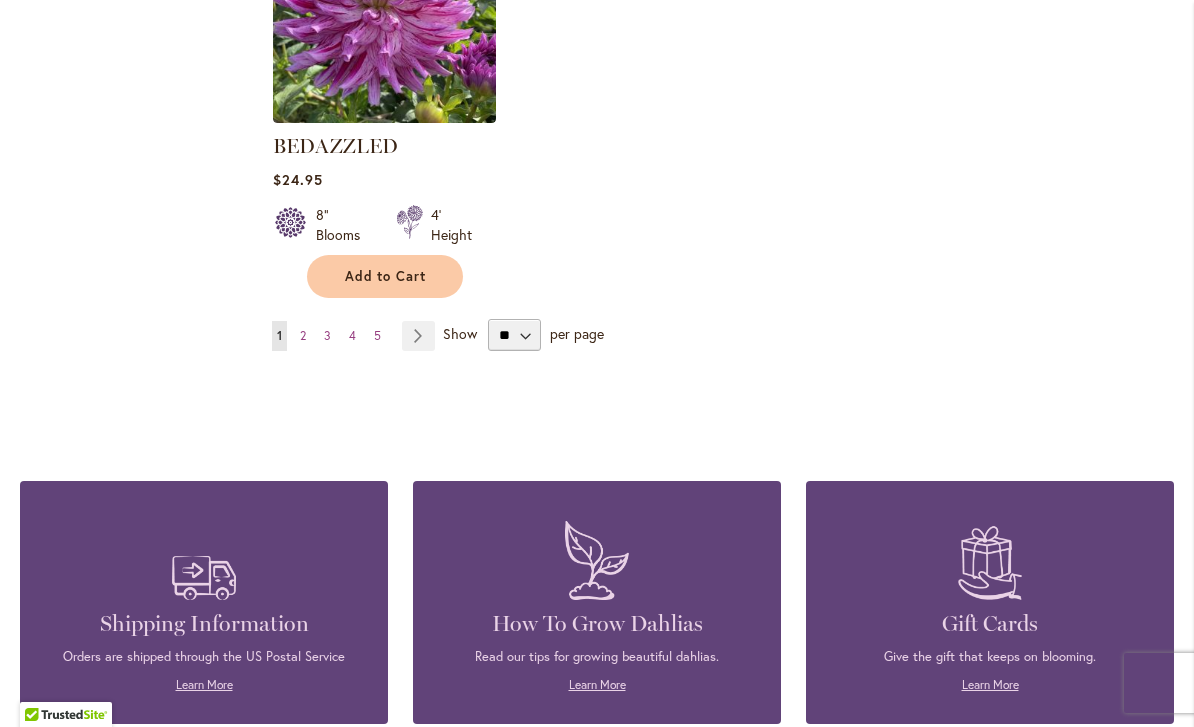 click on "A-PEELING
$12.95
7" Blooms
4½' Height" at bounding box center (723, -951) 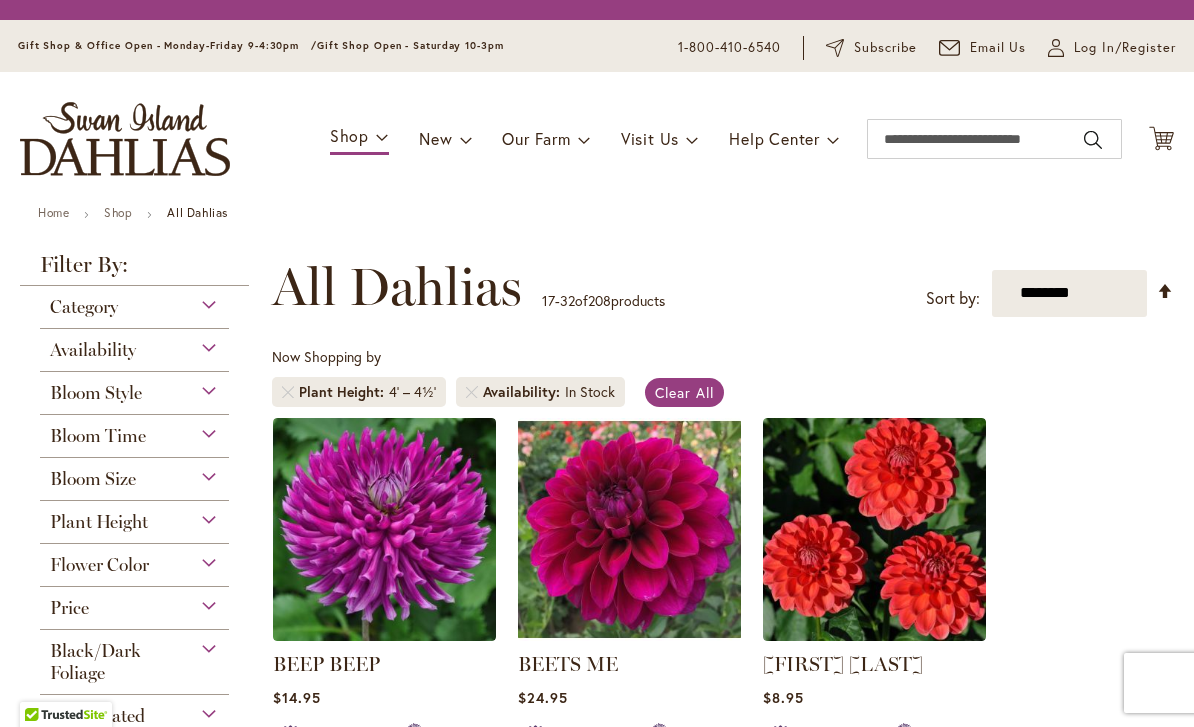 scroll, scrollTop: 0, scrollLeft: 0, axis: both 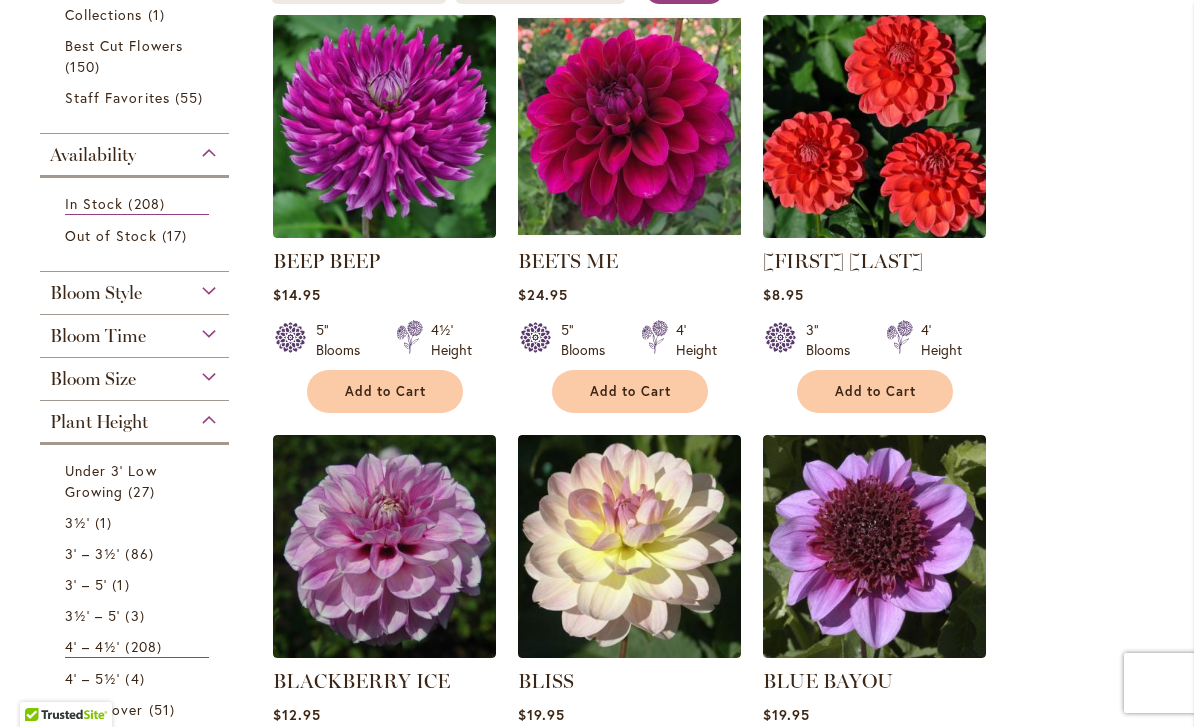 click on "BEEP BEEP
Rating:
87%
3                  Reviews
$14.95
5" Blooms 4½' Height Add to Cart" at bounding box center (723, 1278) 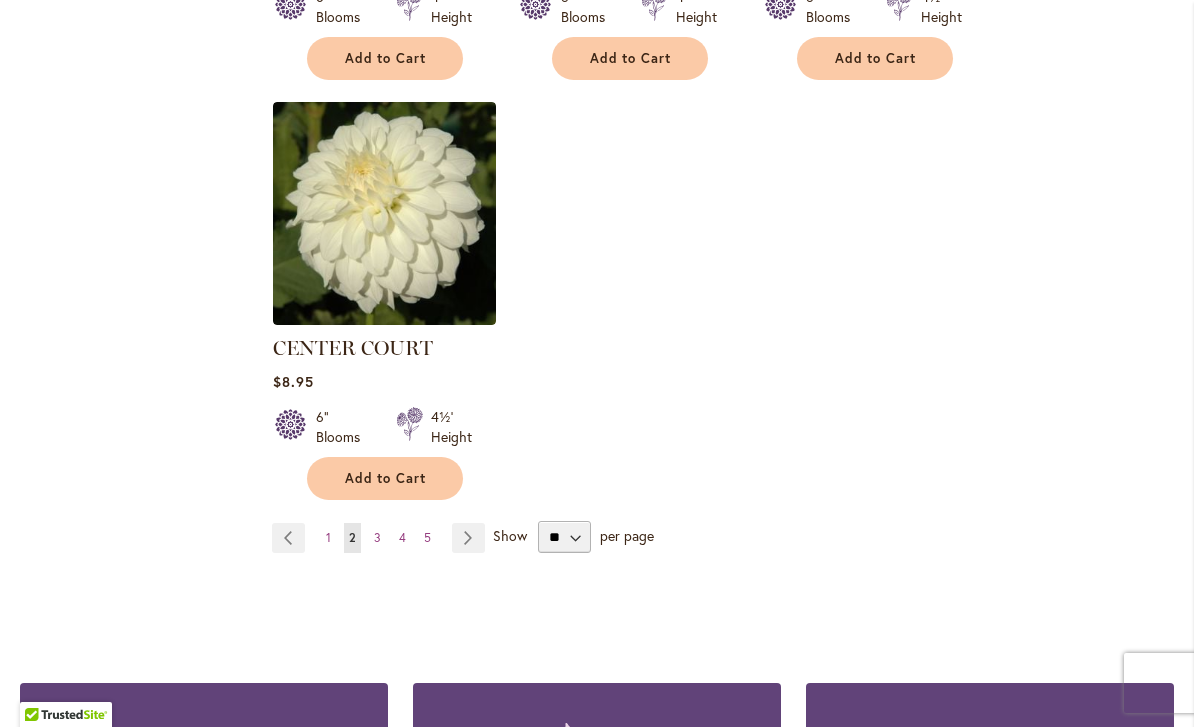 scroll, scrollTop: 2485, scrollLeft: 0, axis: vertical 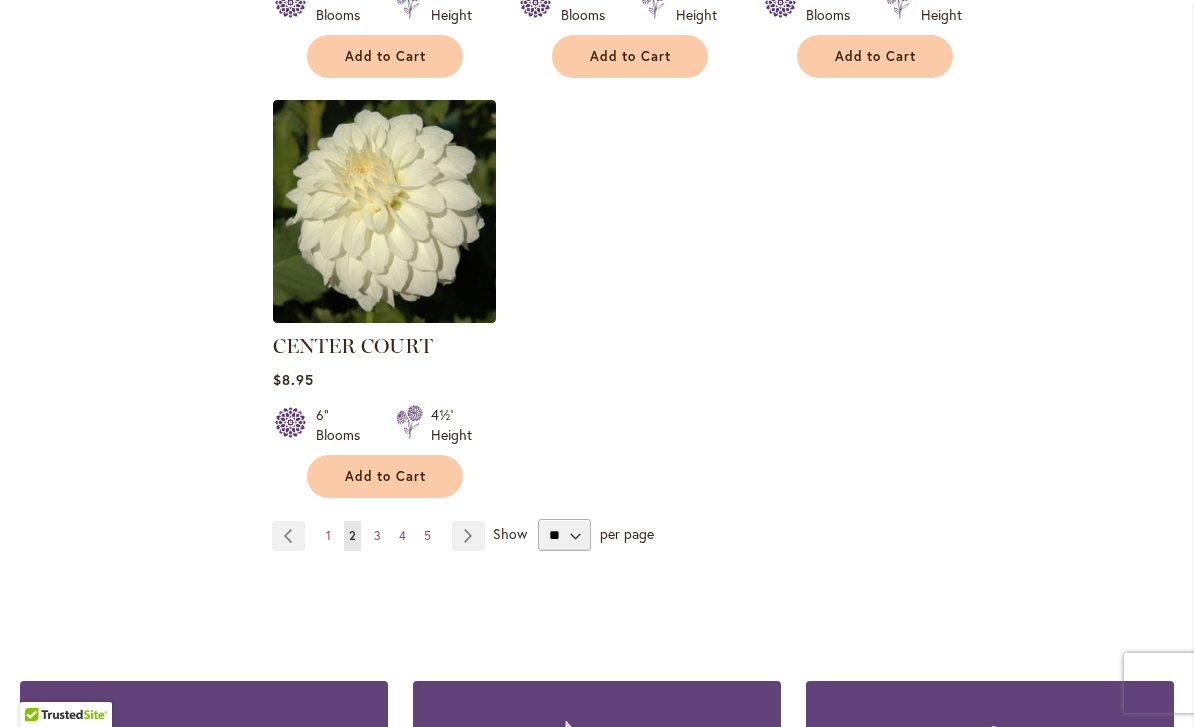 click on "Page
Next" at bounding box center (468, 536) 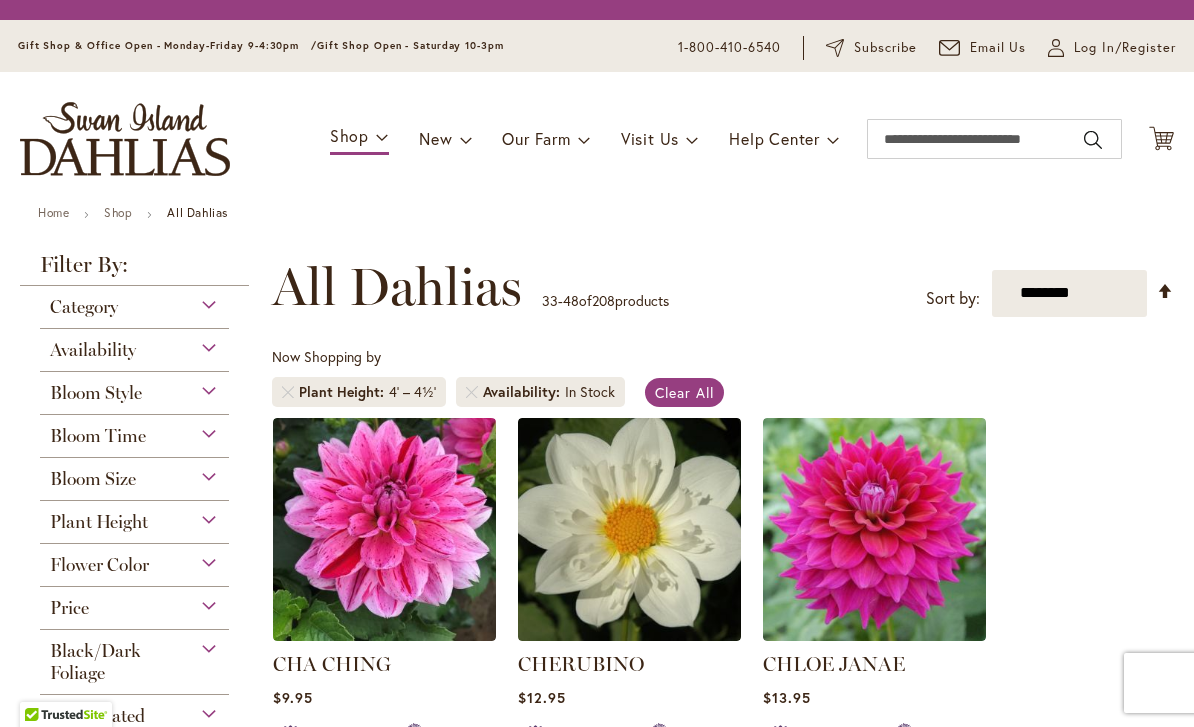 scroll, scrollTop: 0, scrollLeft: 0, axis: both 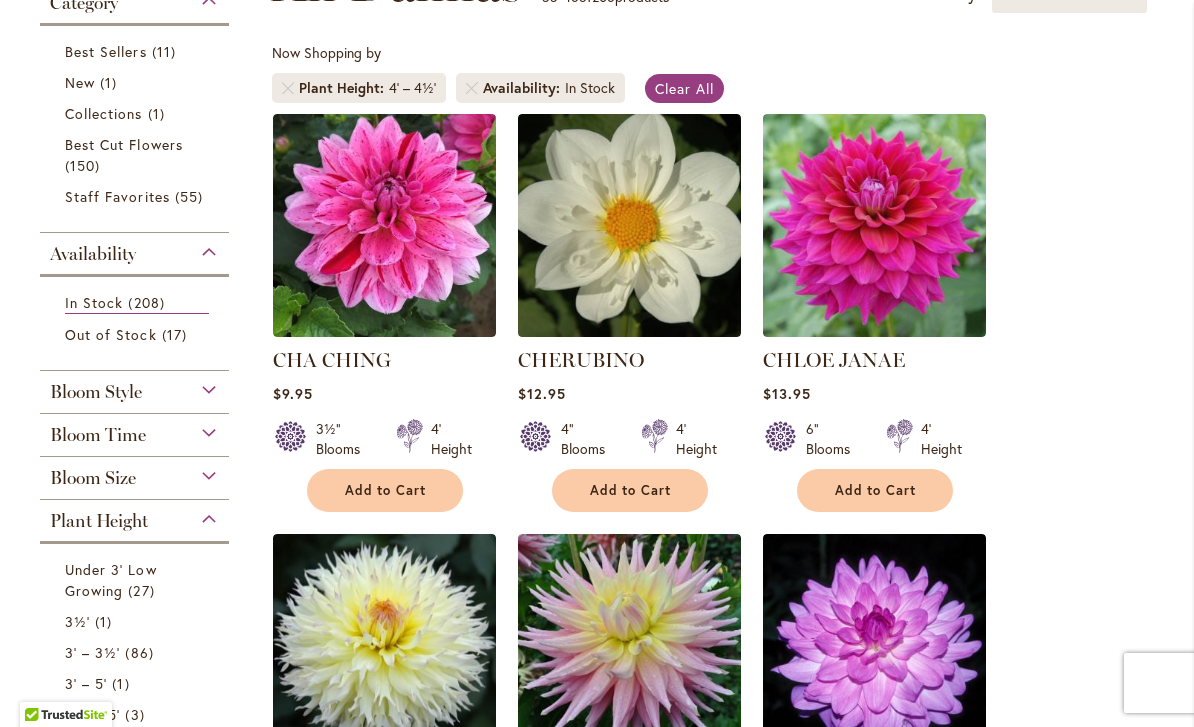 click at bounding box center (629, 225) 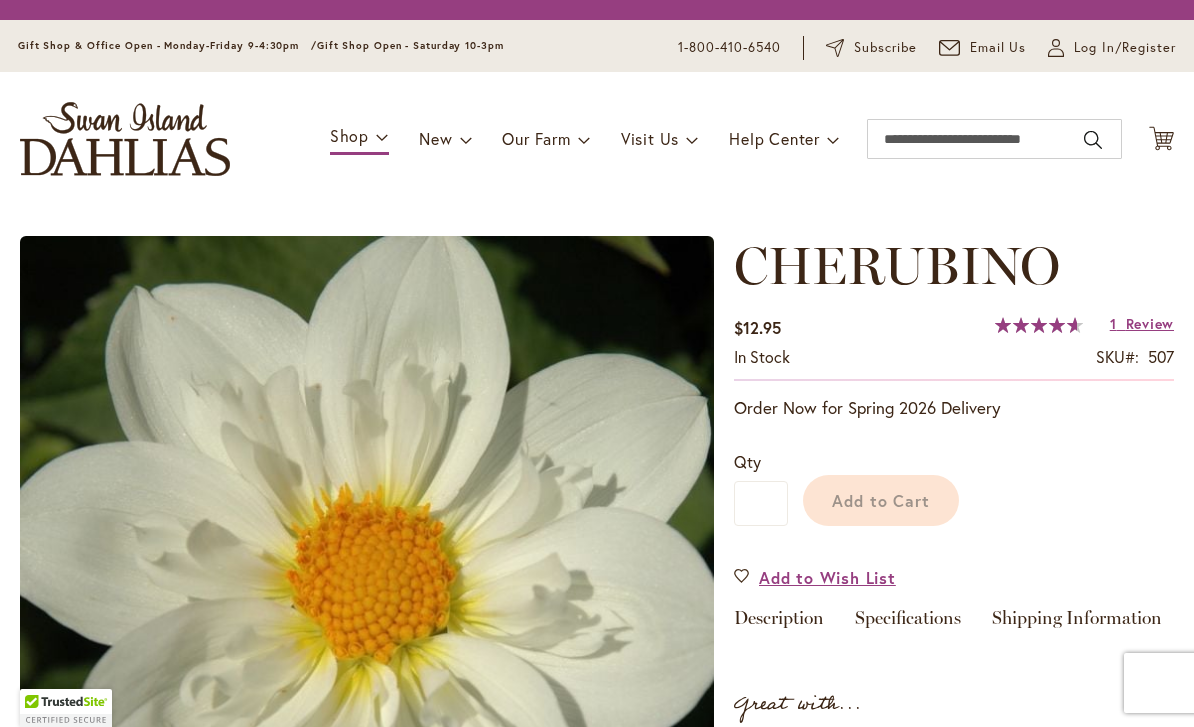 scroll, scrollTop: 0, scrollLeft: 0, axis: both 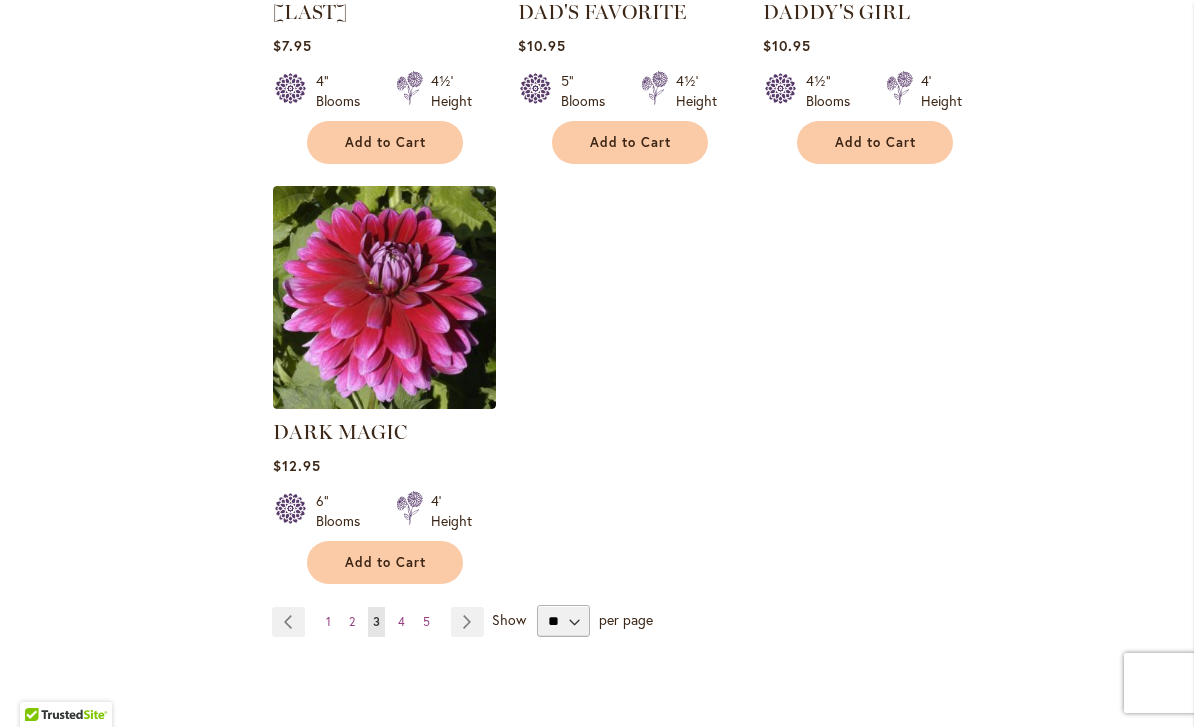 click on "Page
Next" at bounding box center (467, 622) 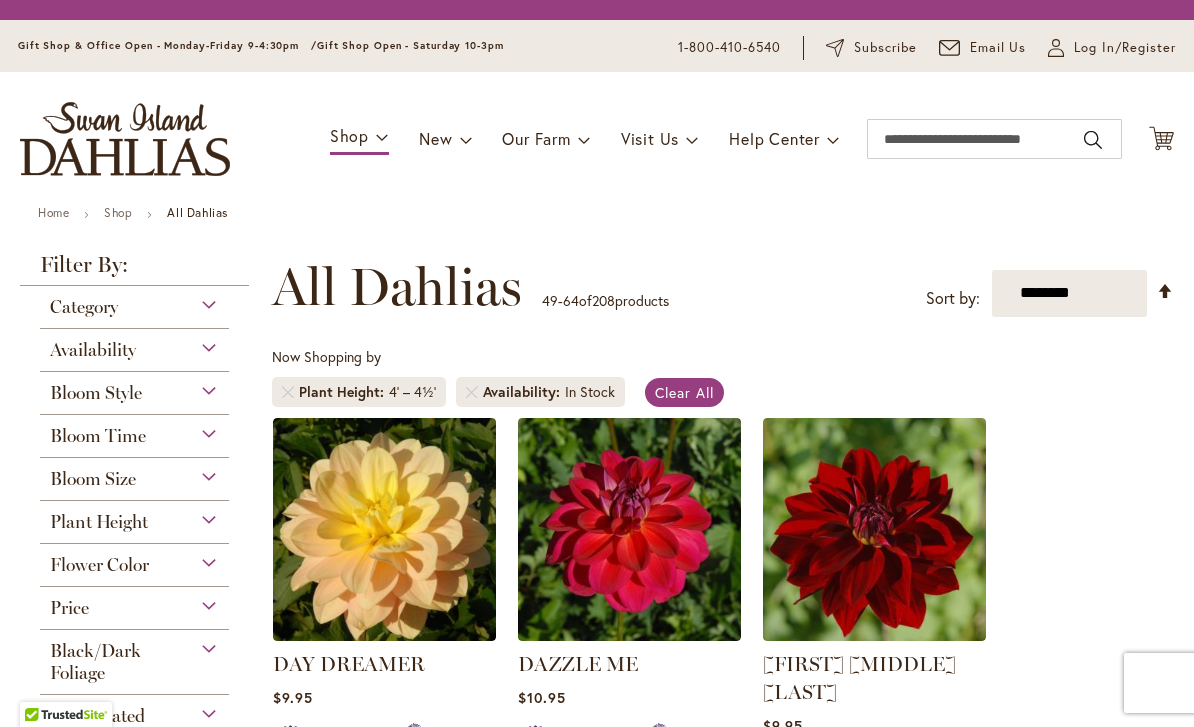 scroll, scrollTop: 0, scrollLeft: 0, axis: both 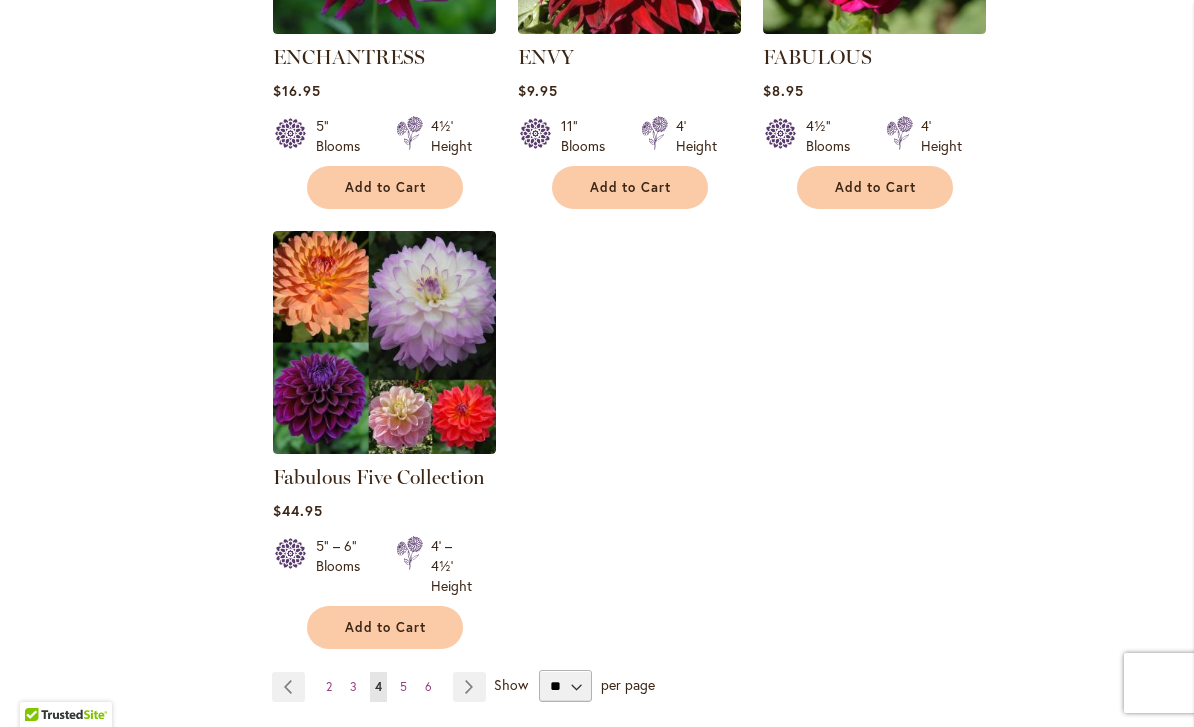 click on "Page
Next" at bounding box center [469, 687] 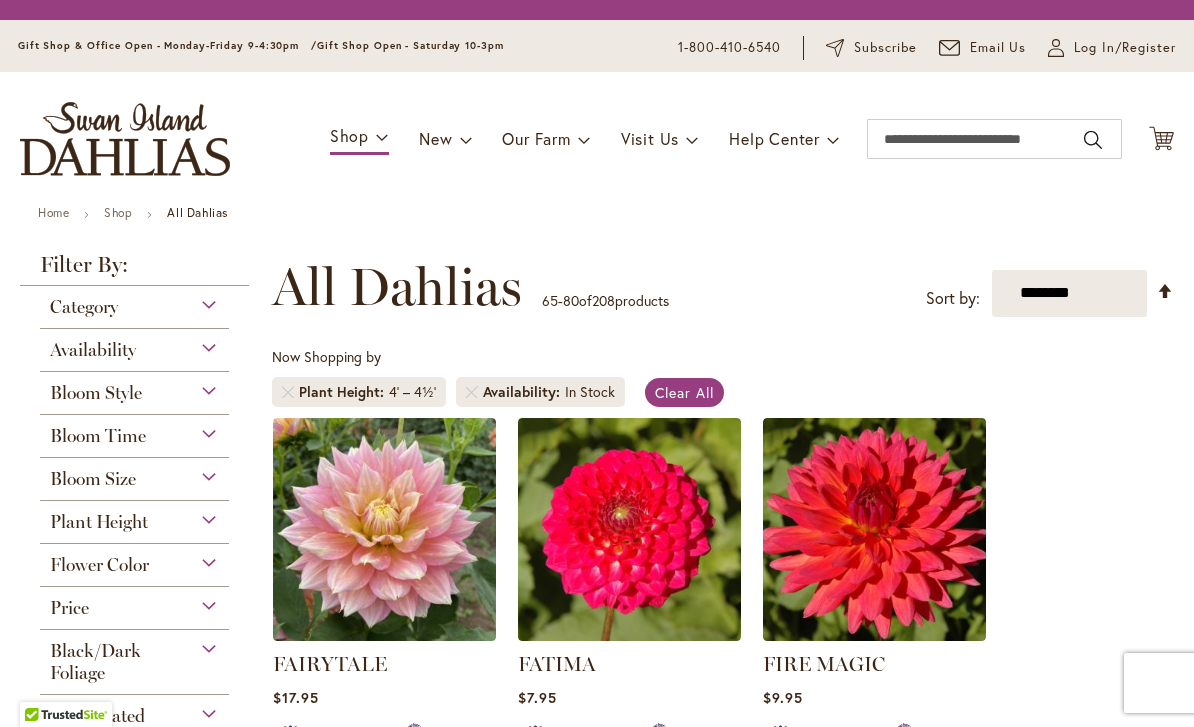 scroll, scrollTop: 0, scrollLeft: 0, axis: both 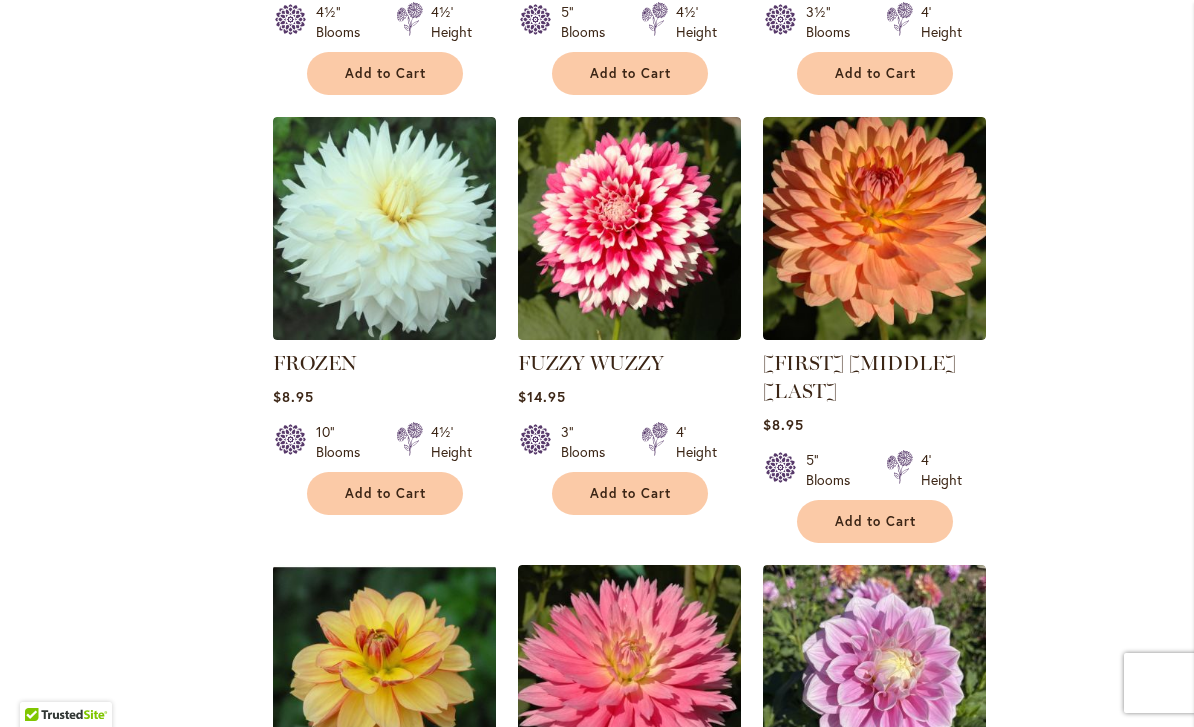 click on "FAIRYTALE
Rating:
87%
3                  Reviews
$17.95
5" Blooms 4' Height Add to Cart" at bounding box center [723, 120] 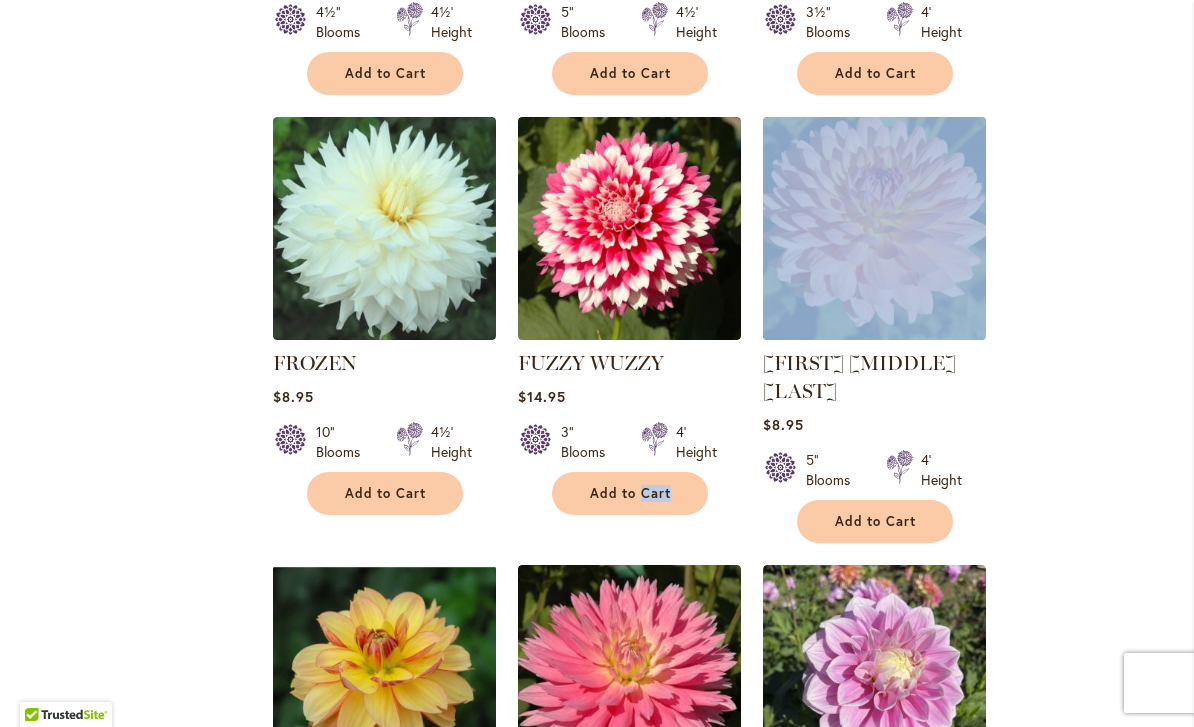 click on "FAIRYTALE
Rating:
87%
3                  Reviews
$17.95
5" Blooms 4' Height Add to Cart" at bounding box center [723, 120] 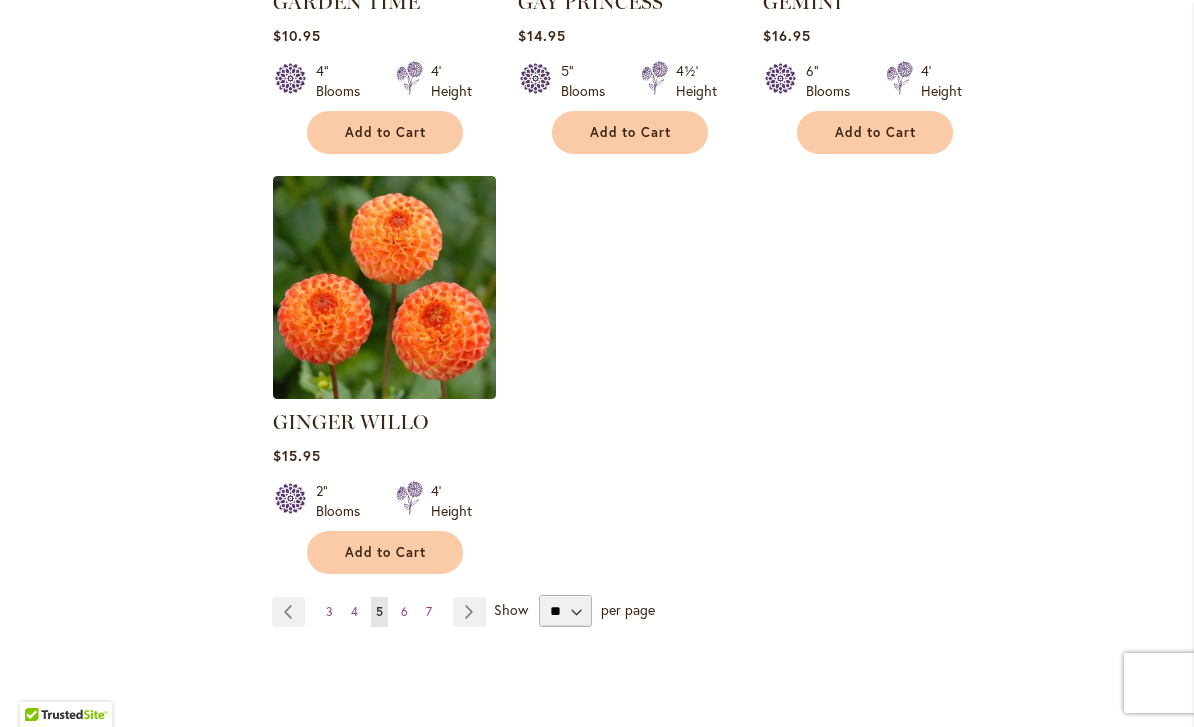 scroll, scrollTop: 2450, scrollLeft: 0, axis: vertical 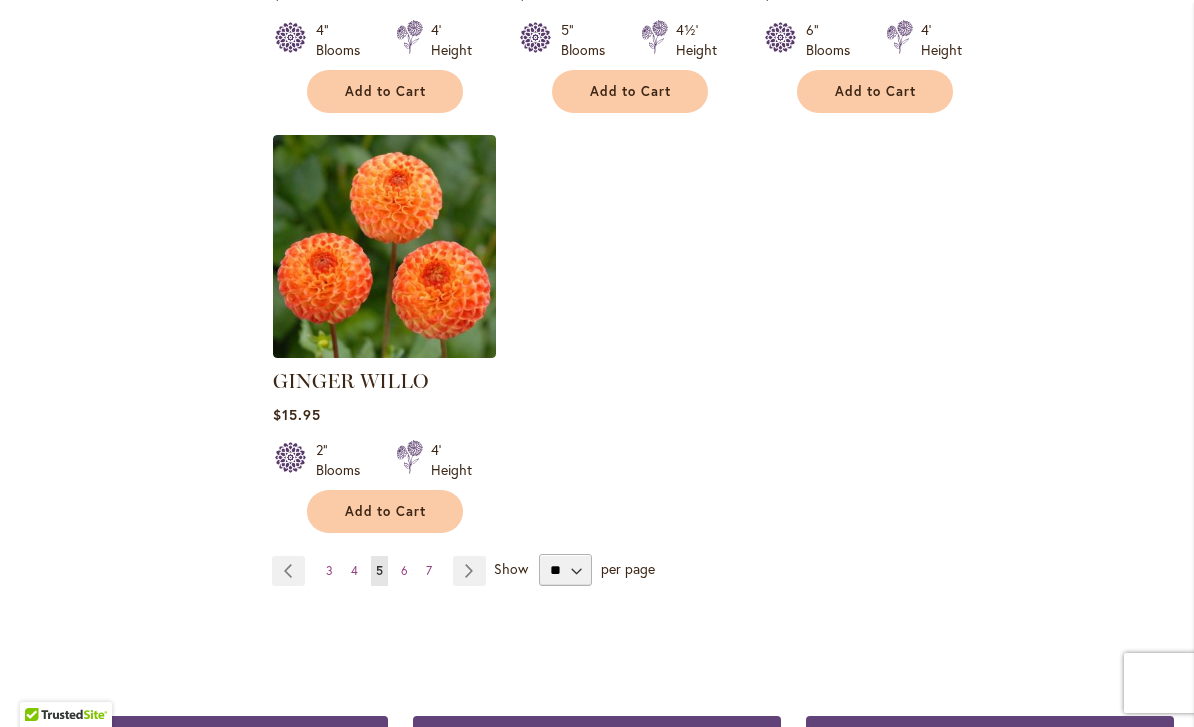 click on "Page
Next" at bounding box center (469, 571) 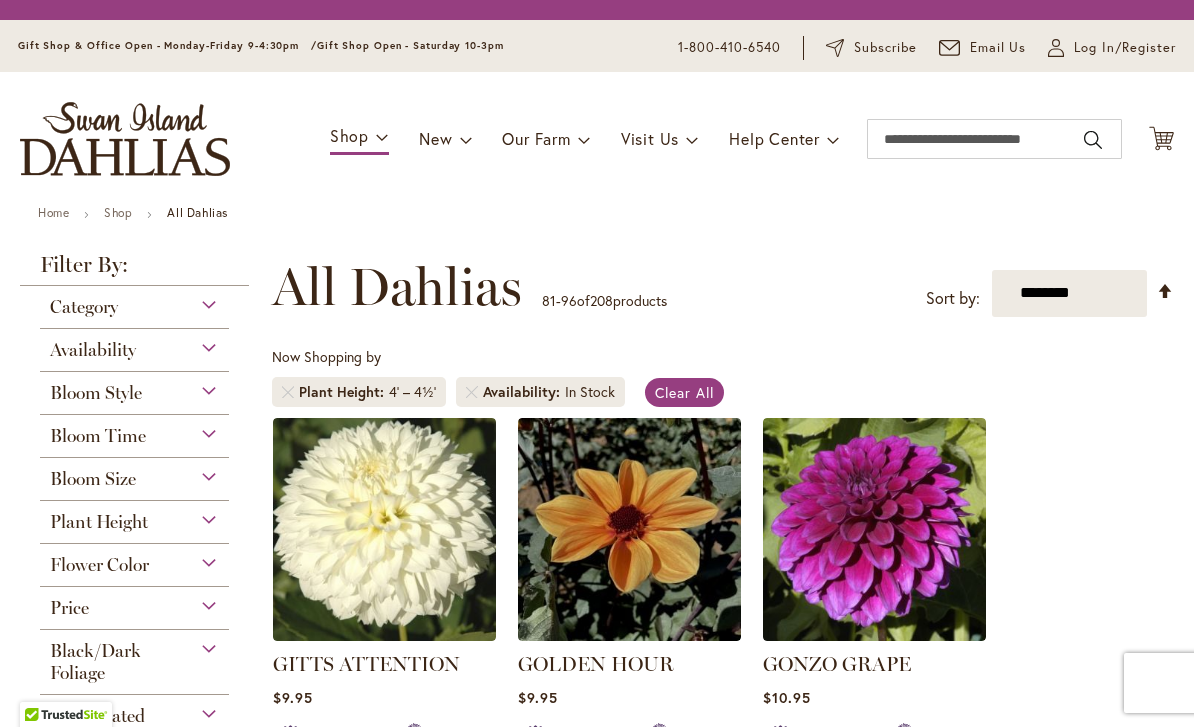 scroll, scrollTop: 0, scrollLeft: 0, axis: both 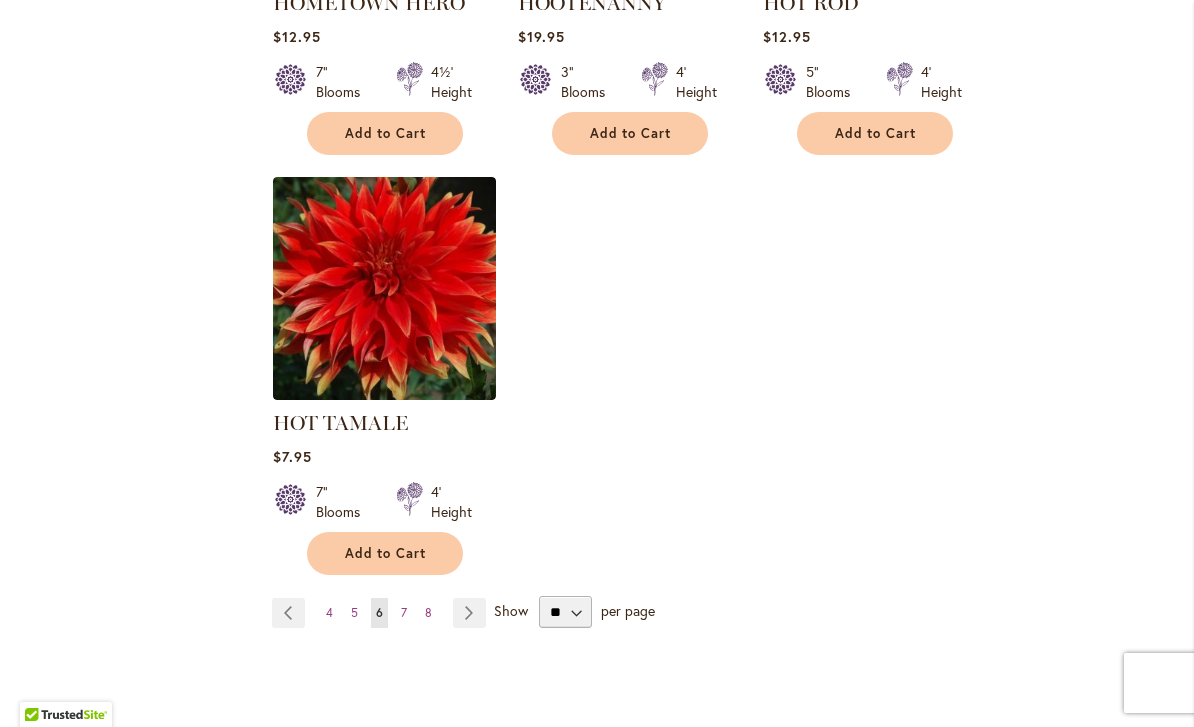 click on "Page
Next" at bounding box center [469, 613] 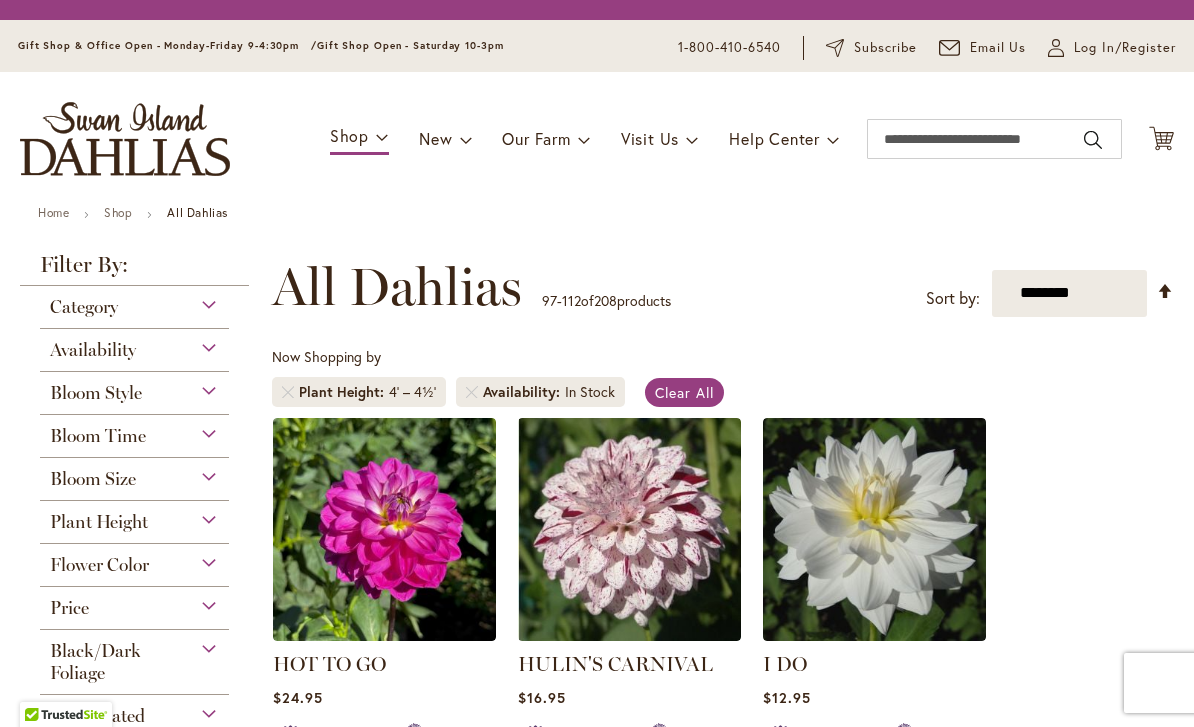 scroll, scrollTop: 0, scrollLeft: 0, axis: both 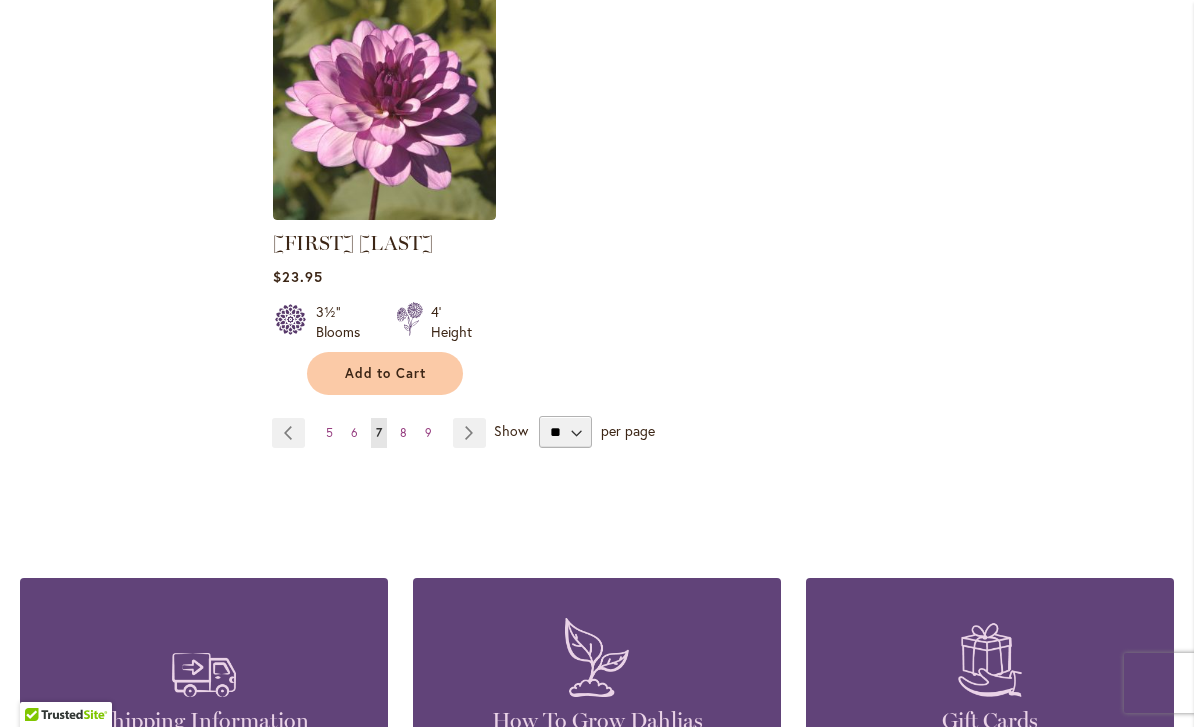click on "Page
Next" at bounding box center [469, 433] 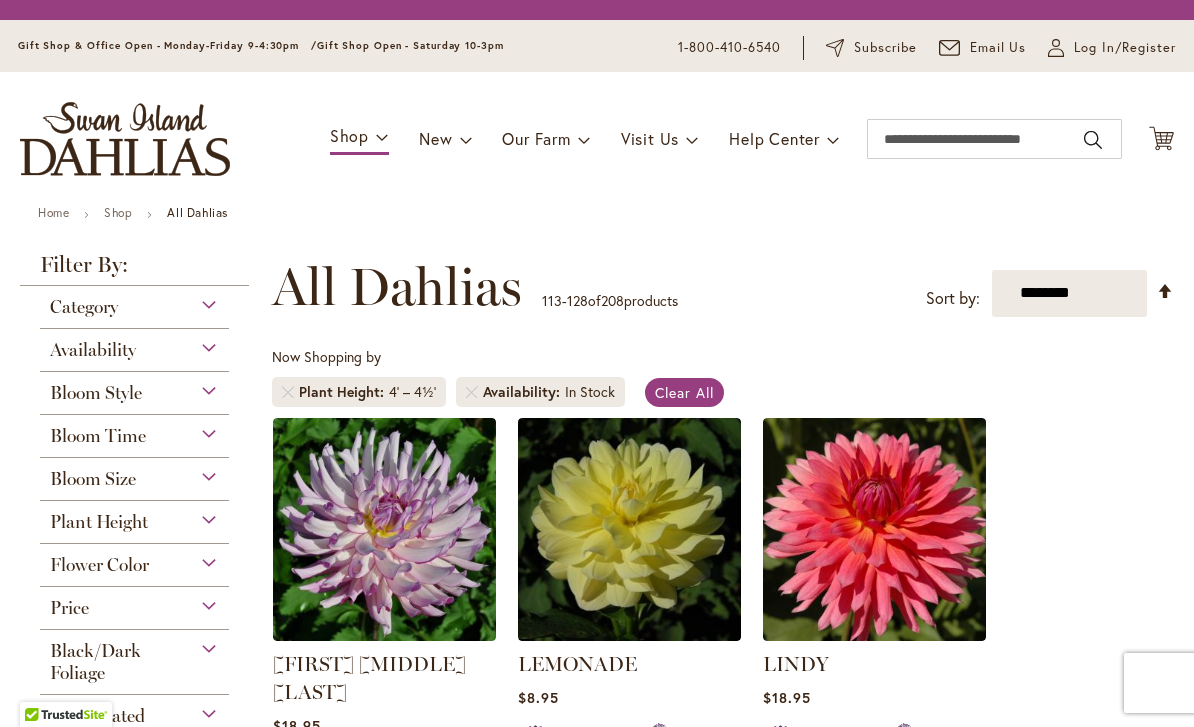 scroll, scrollTop: 0, scrollLeft: 0, axis: both 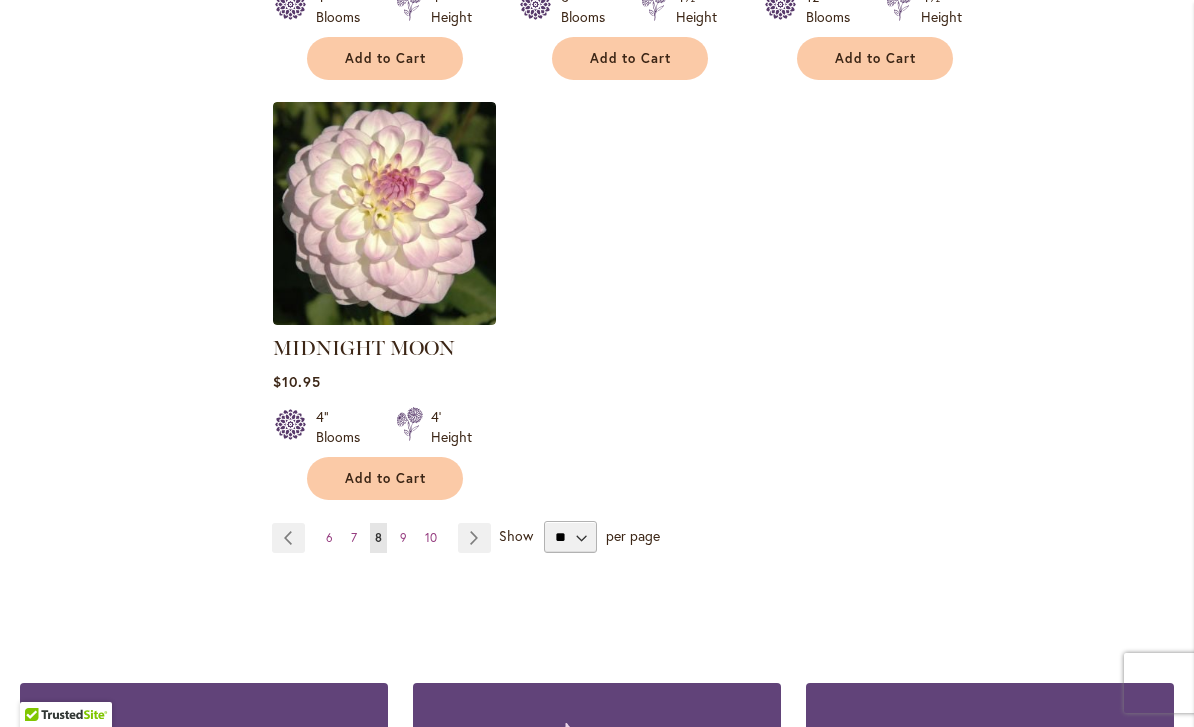 click on "Page
Next" at bounding box center (474, 538) 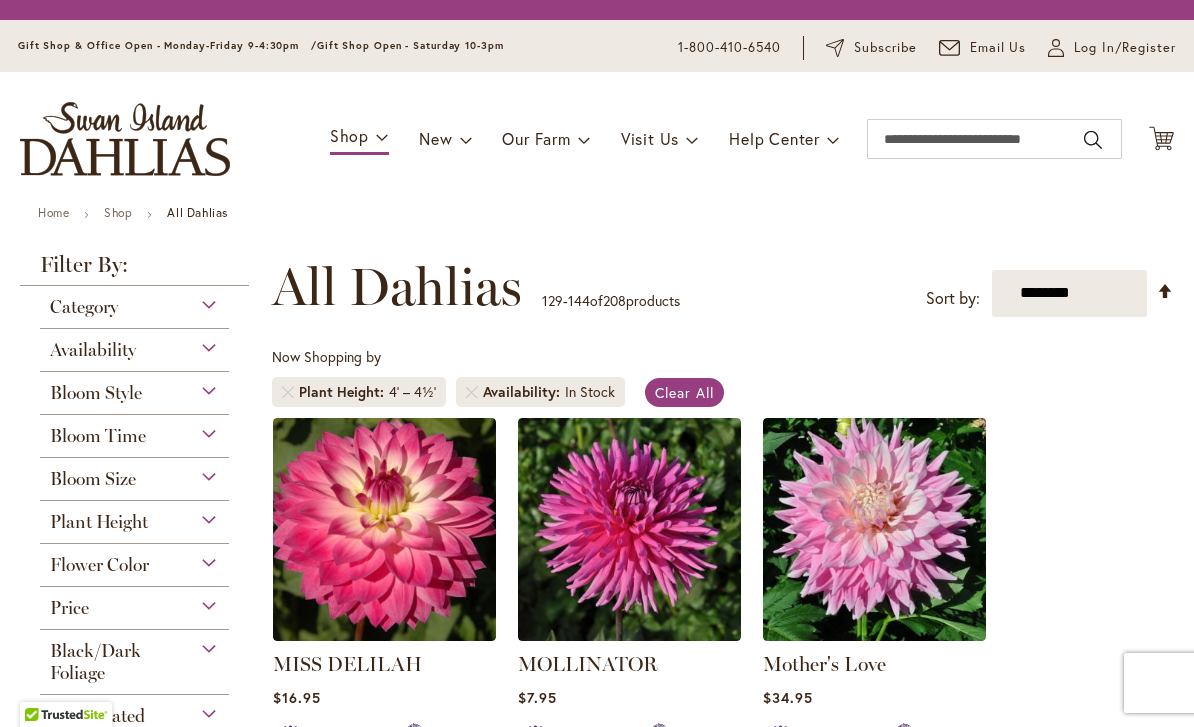 scroll, scrollTop: 0, scrollLeft: 0, axis: both 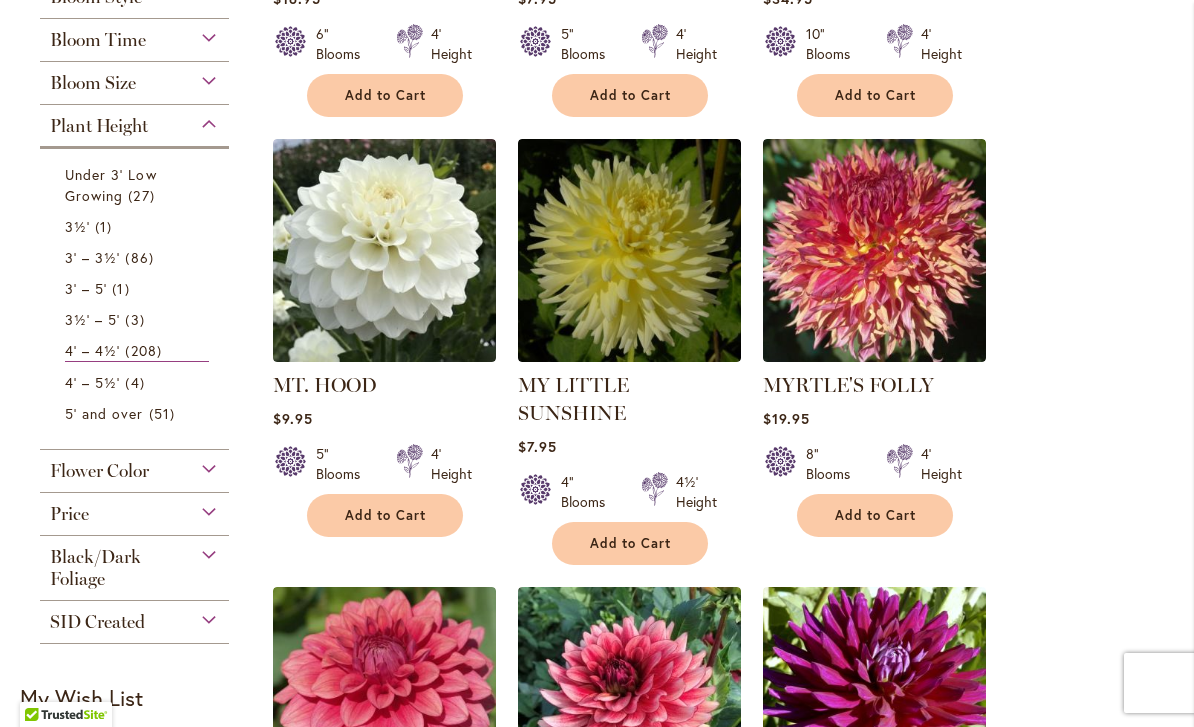 click on "3' – 3½'
86
items" at bounding box center [137, 257] 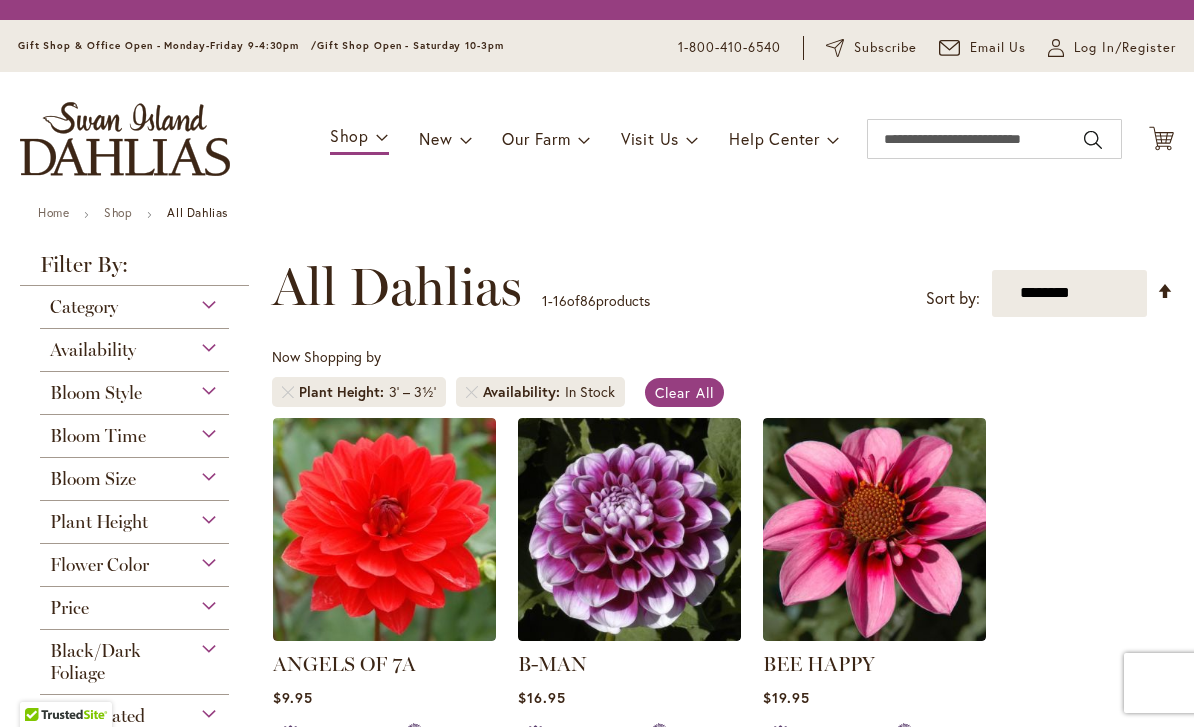 scroll, scrollTop: 0, scrollLeft: 0, axis: both 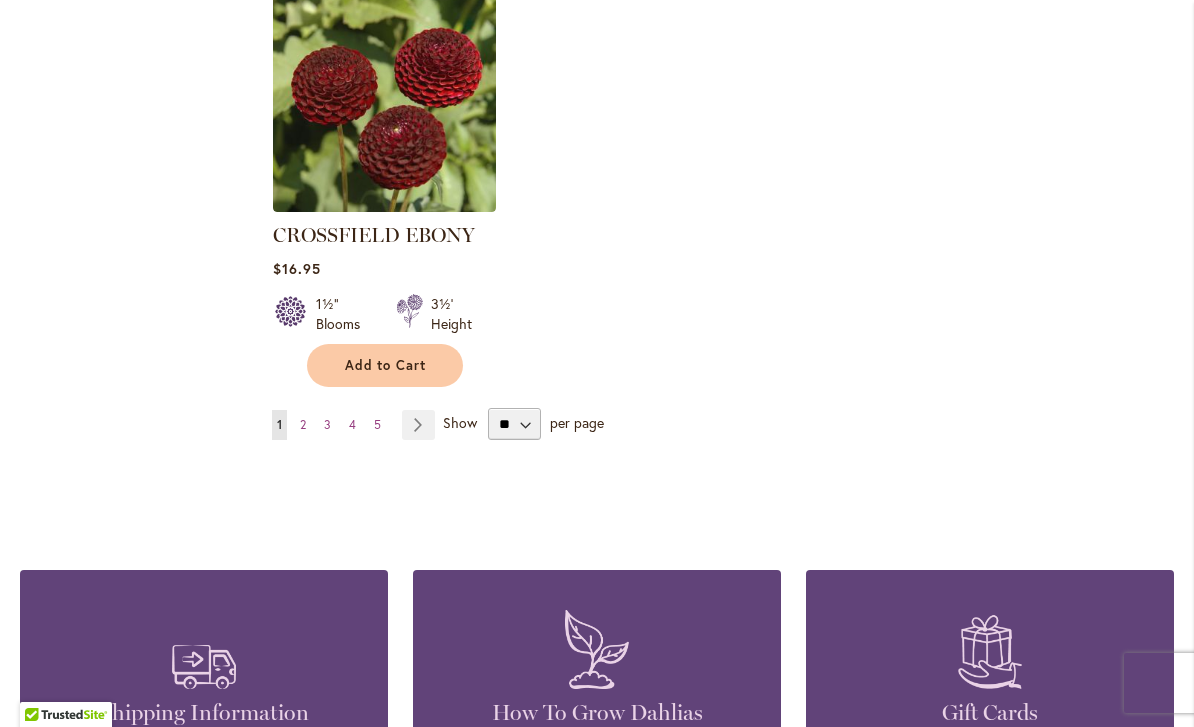 click on "Page
Next" at bounding box center [418, 425] 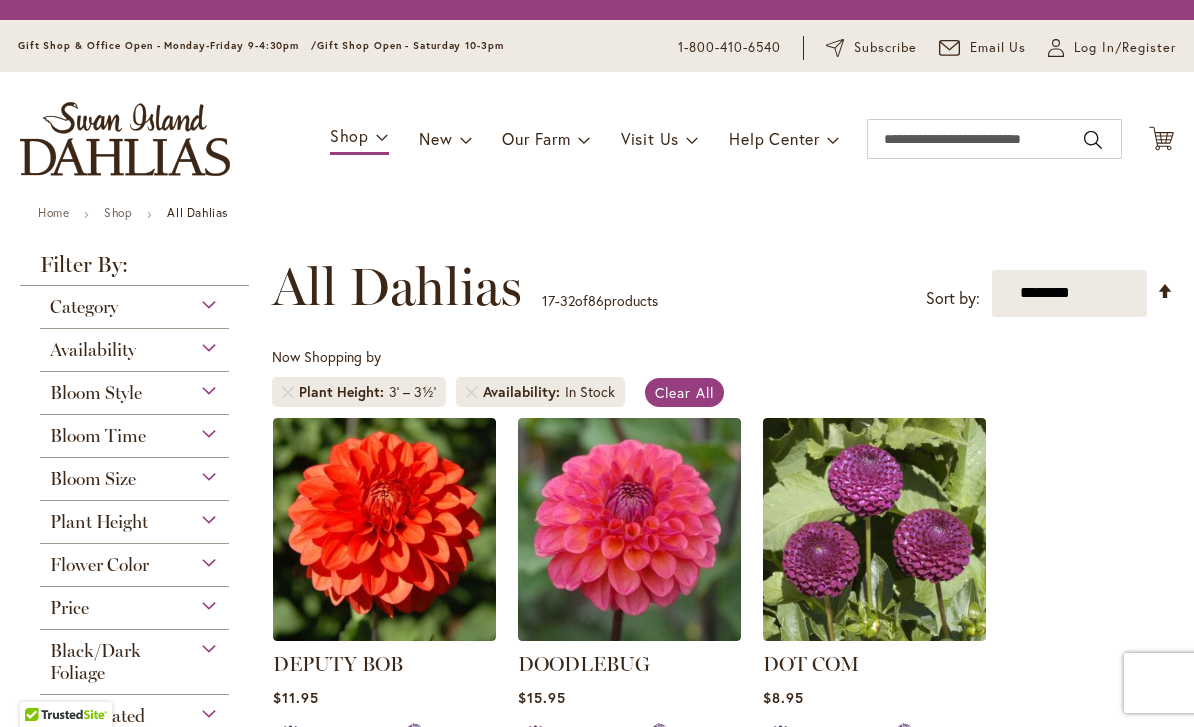 scroll, scrollTop: 0, scrollLeft: 0, axis: both 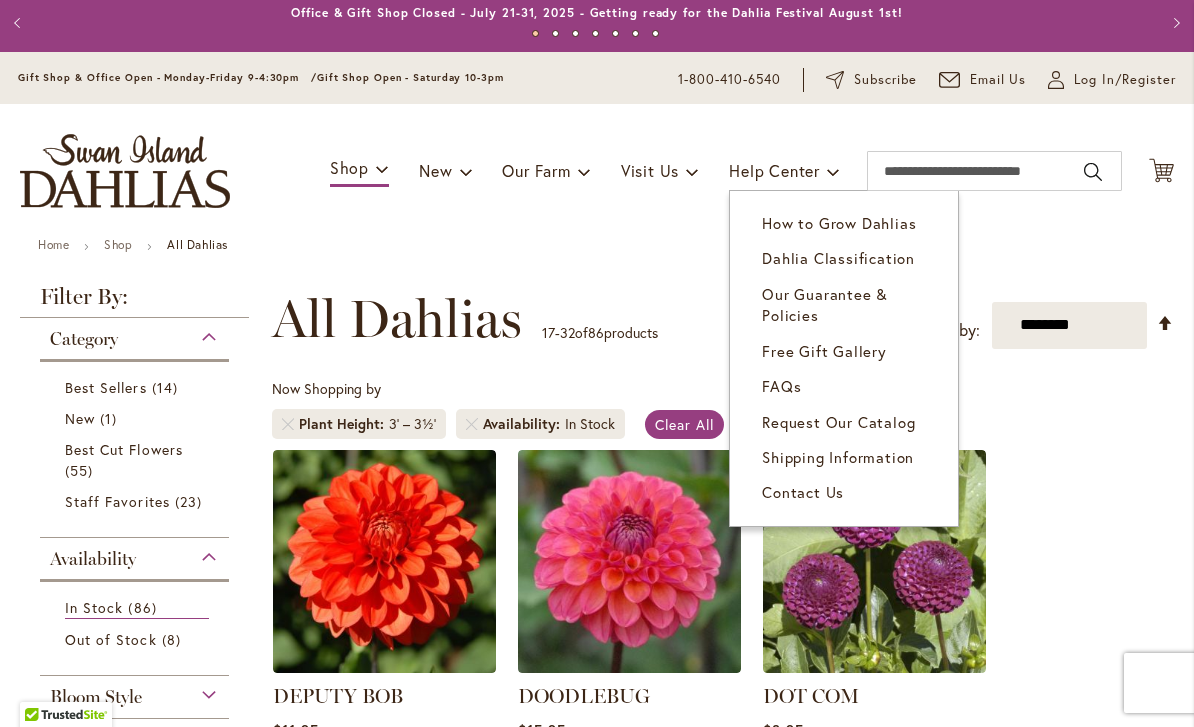 click on "How to Grow Dahlias" at bounding box center (839, 223) 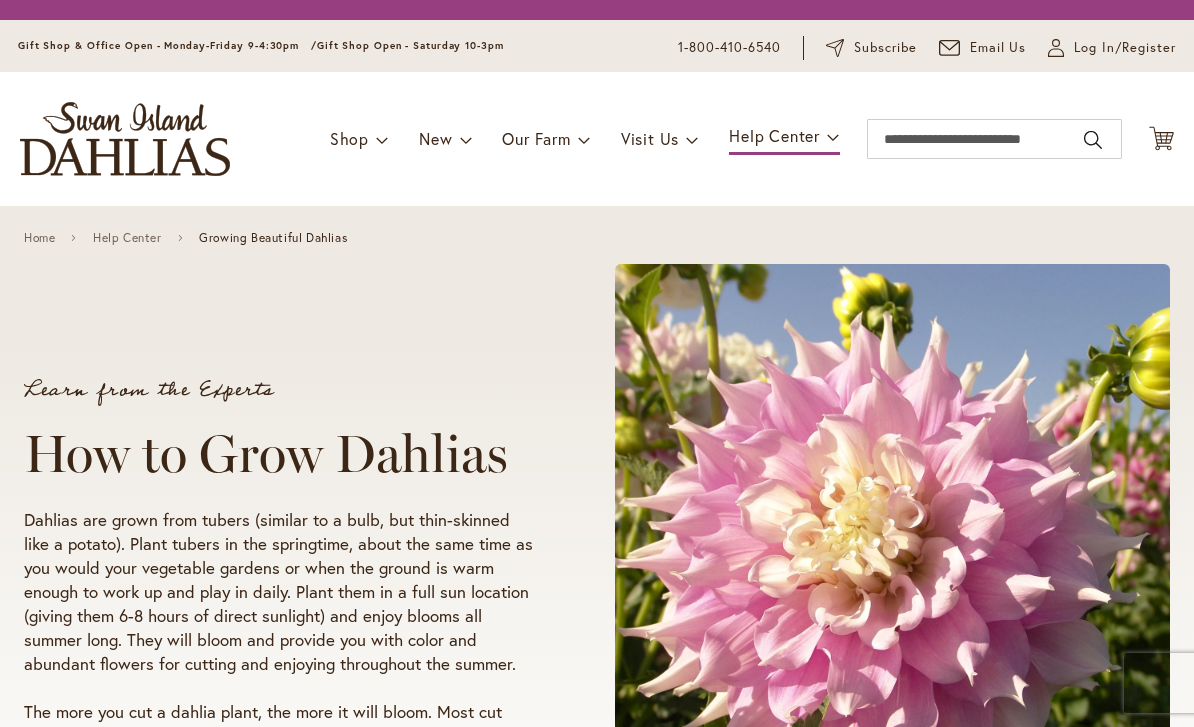 scroll, scrollTop: 0, scrollLeft: 0, axis: both 